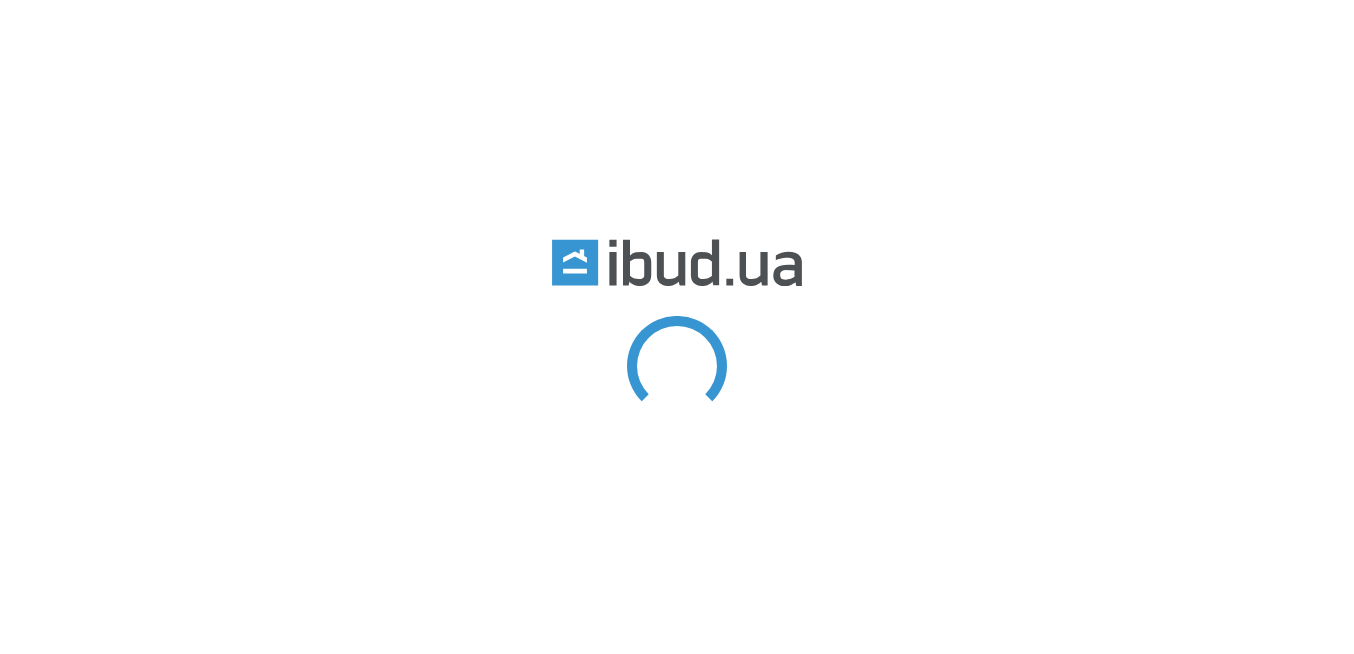 scroll, scrollTop: 0, scrollLeft: 0, axis: both 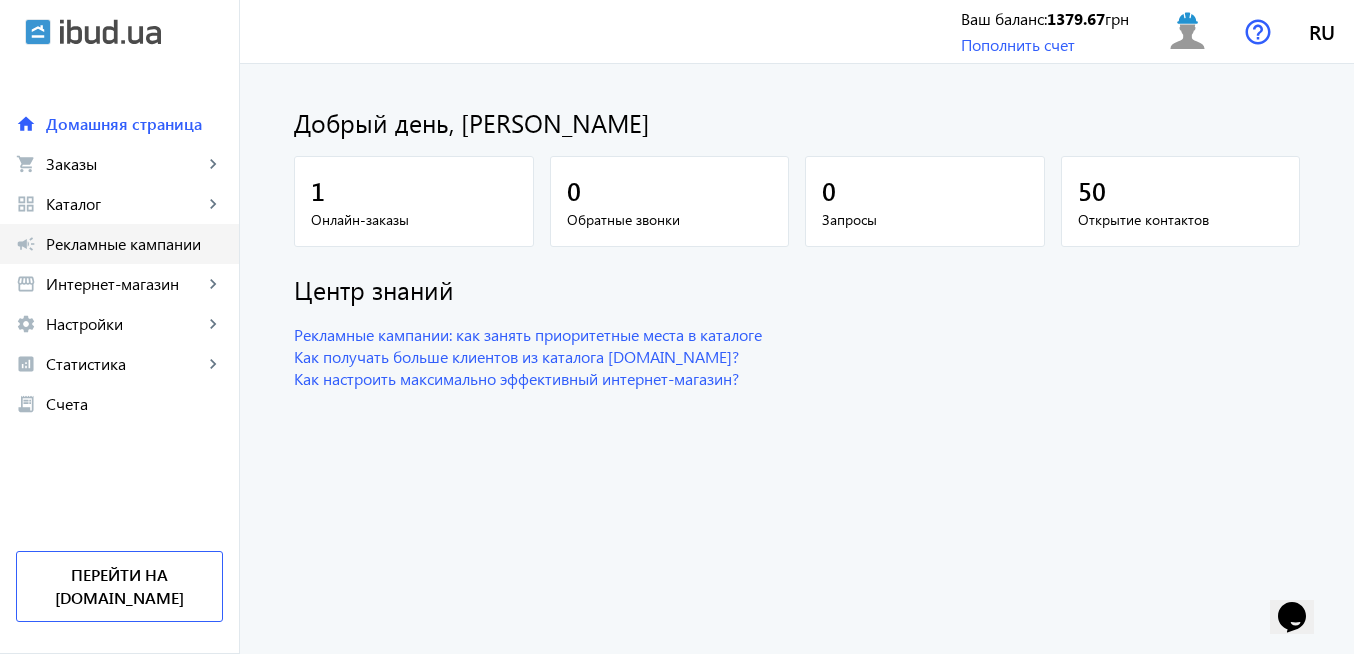 click on "Рекламные кампании" 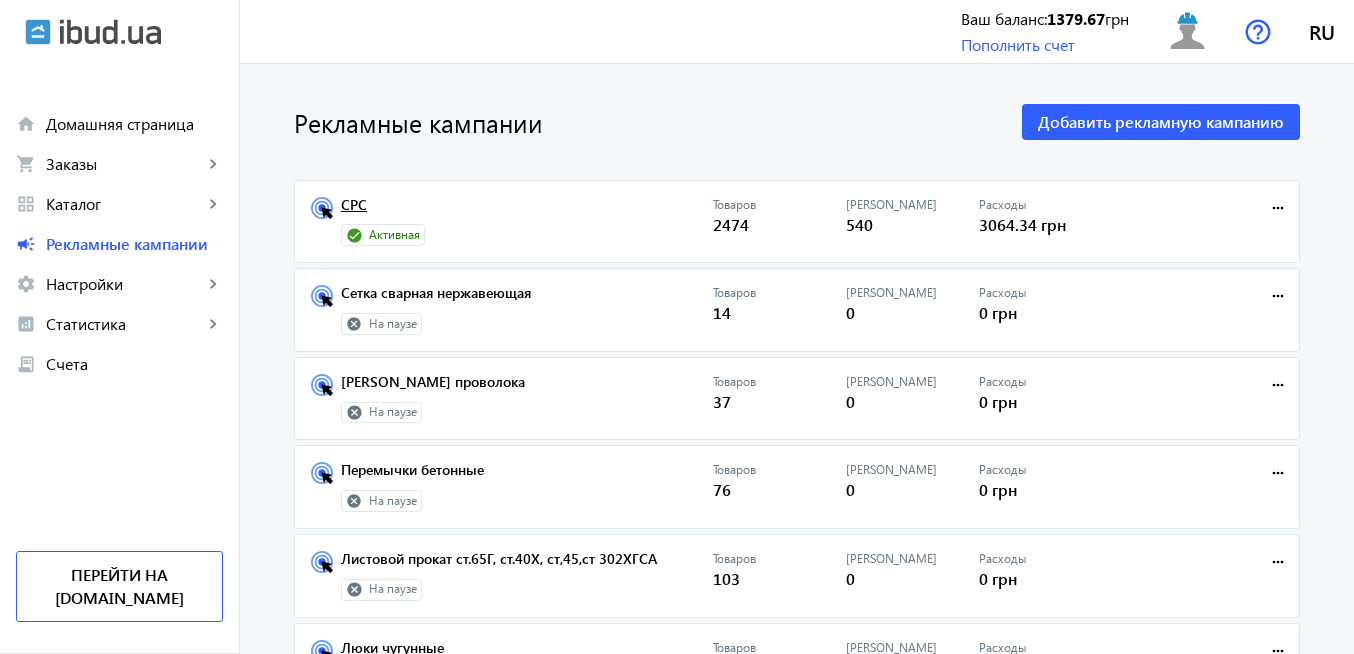 click on "СРС" at bounding box center [527, 211] 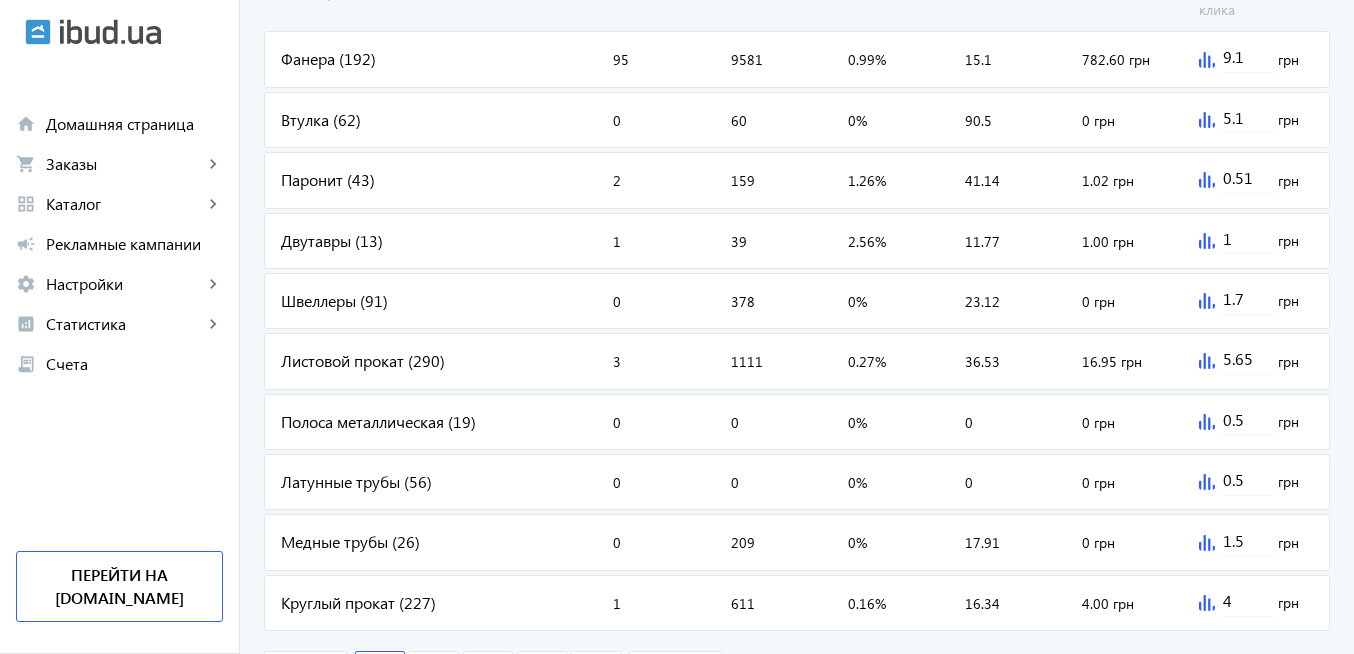 scroll, scrollTop: 960, scrollLeft: 0, axis: vertical 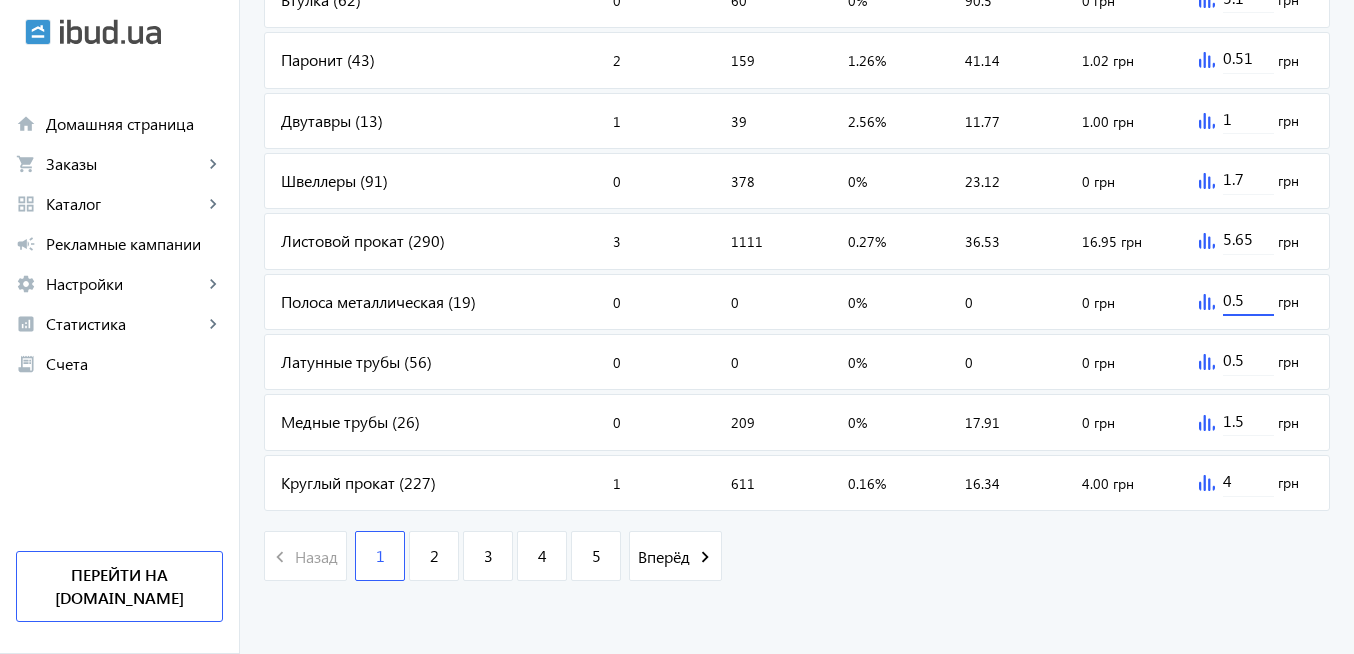 drag, startPoint x: 1260, startPoint y: 295, endPoint x: 1166, endPoint y: 301, distance: 94.19129 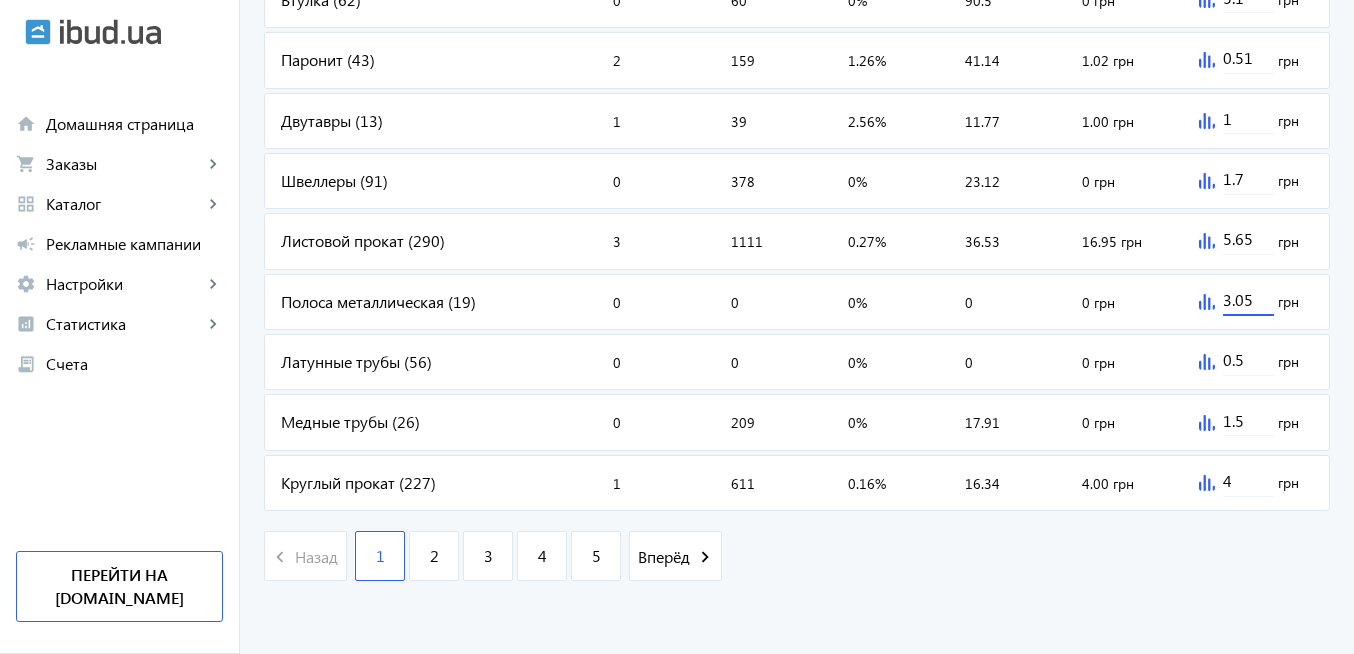 type on "3.05" 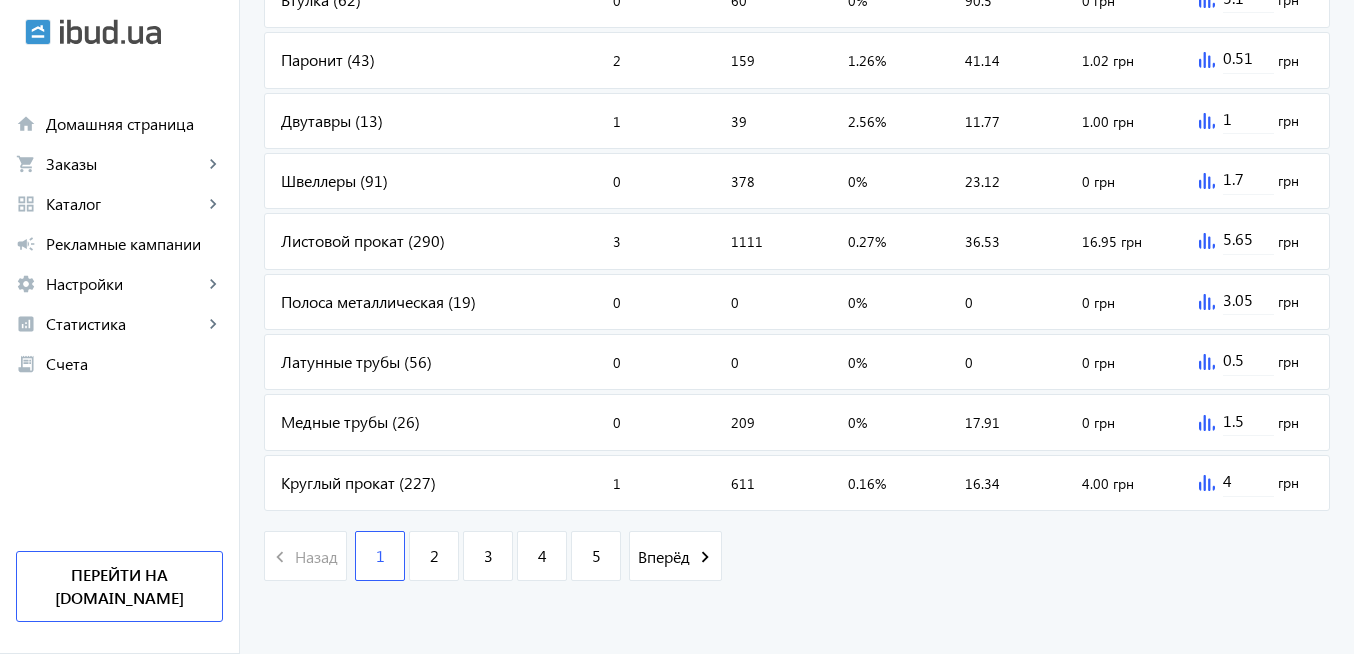 click on "arrow_back Рекламные кампании СРС   Остановить  Период: з  [DATE] 17:51  Товары: 2474 Регионы: 23 540 Клики 64308 Показы 0.84 % CTR 17 Позиция Показы 8000 8000 6000 6000 4000 4000 2000 2000 0 0 07.06 07.06 08.06 08.06 09.06 09.06 10.06 10.06 11.06 11.06 12.06 12.06 13.06 13.06 14.06 14.06 15.06 15.06 16.06 16.06 17.06 17.06 18.06 18.06 19.06 19.06 20.06 20.06 21.06 21.06 22.06 22.06 23.06 23.06 24.06 24.06 25.06 25.06 26.06 26.06 27.06 27.06 28.06 28.06 29.06 29.06 30.06 30.06 01.07 01.07 02.07 02.07 03.07 03.07 04.07 04.07 Добавить товары Категория Клики Показы CTR Позиция Расходы Стоимость клика Фанера (192) Клики:  95 Показы:  9581 CTR:  0.99% Позиция:  15.1 Расходы:  782.60 грн 9.1 грн Втулка (62) Клики:  0 Показы:  60 CTR:  0% Позиция:  90.5 Расходы:  0 грн 5.1 грн Паронит (43) 2 159 1 1" 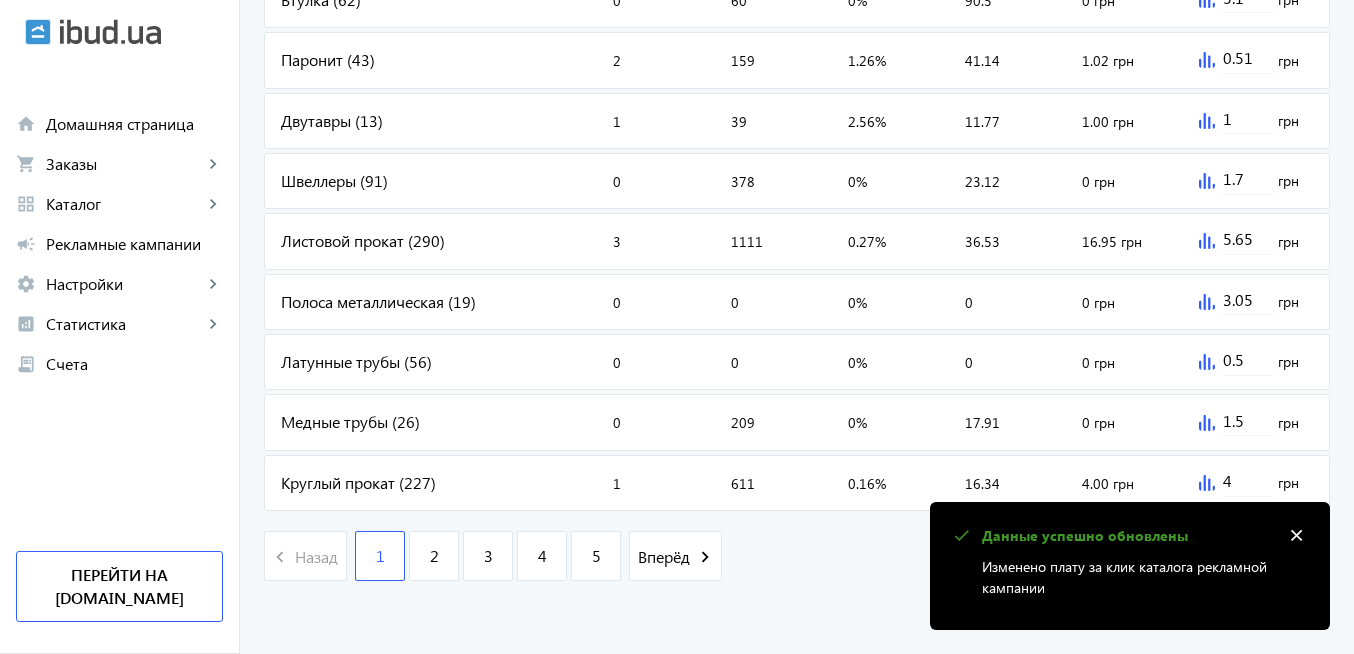 drag, startPoint x: 1310, startPoint y: 536, endPoint x: 1278, endPoint y: 528, distance: 32.984844 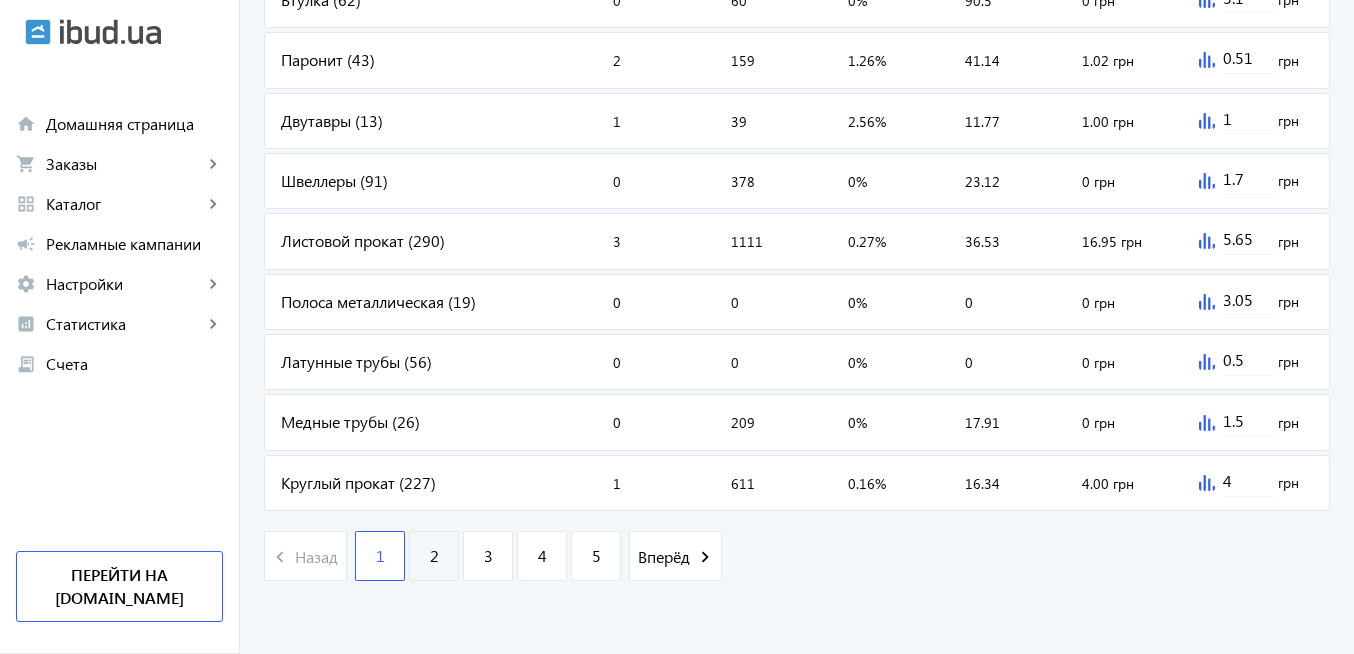 click on "2" 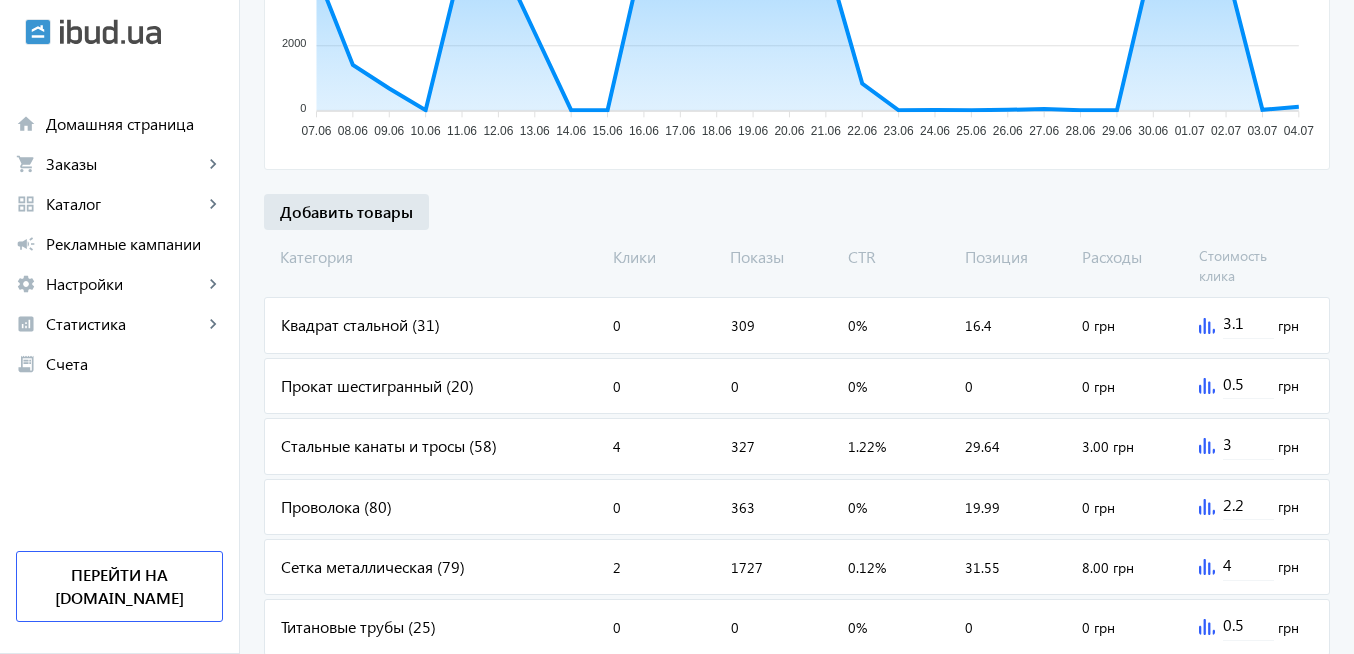 scroll, scrollTop: 600, scrollLeft: 0, axis: vertical 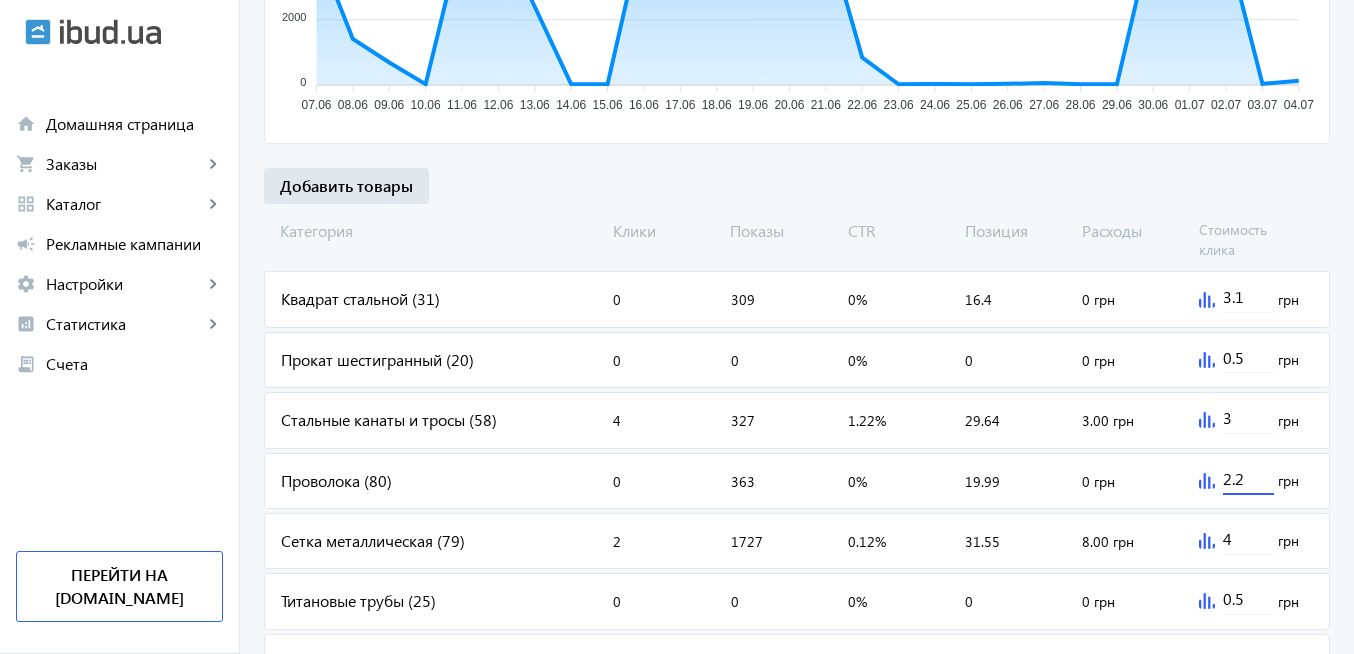 drag, startPoint x: 1256, startPoint y: 478, endPoint x: 1180, endPoint y: 477, distance: 76.00658 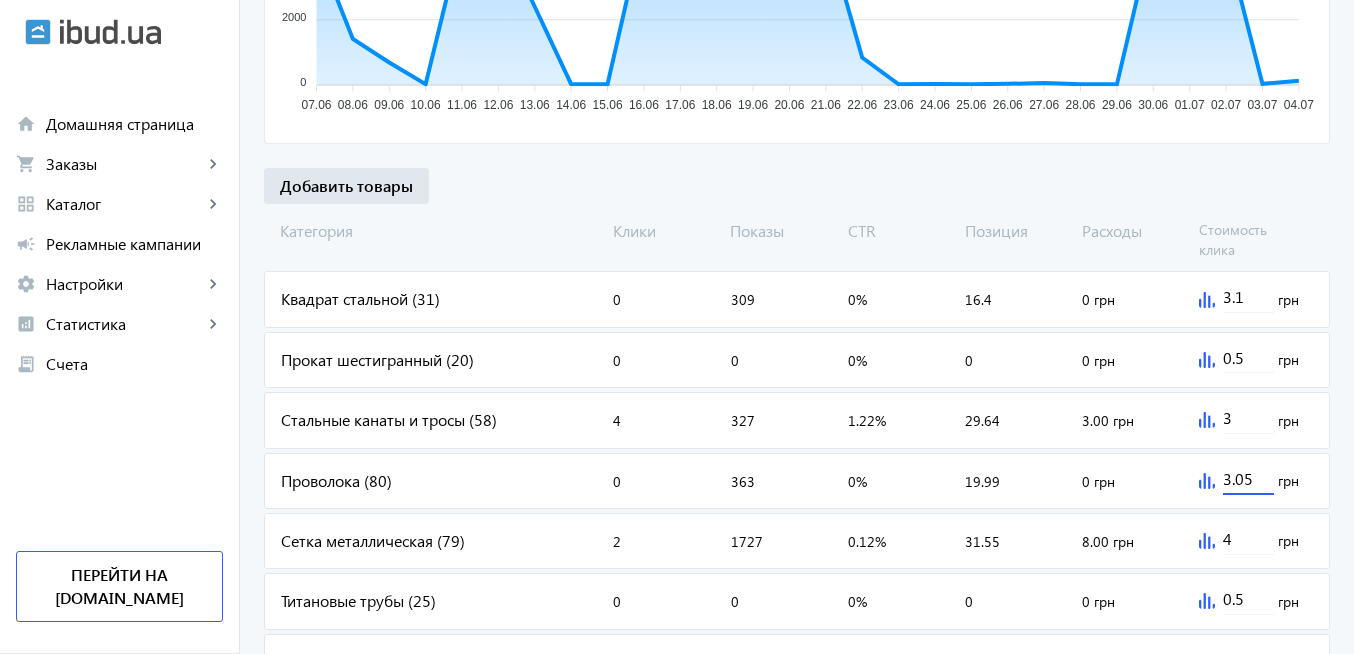 type on "3.05" 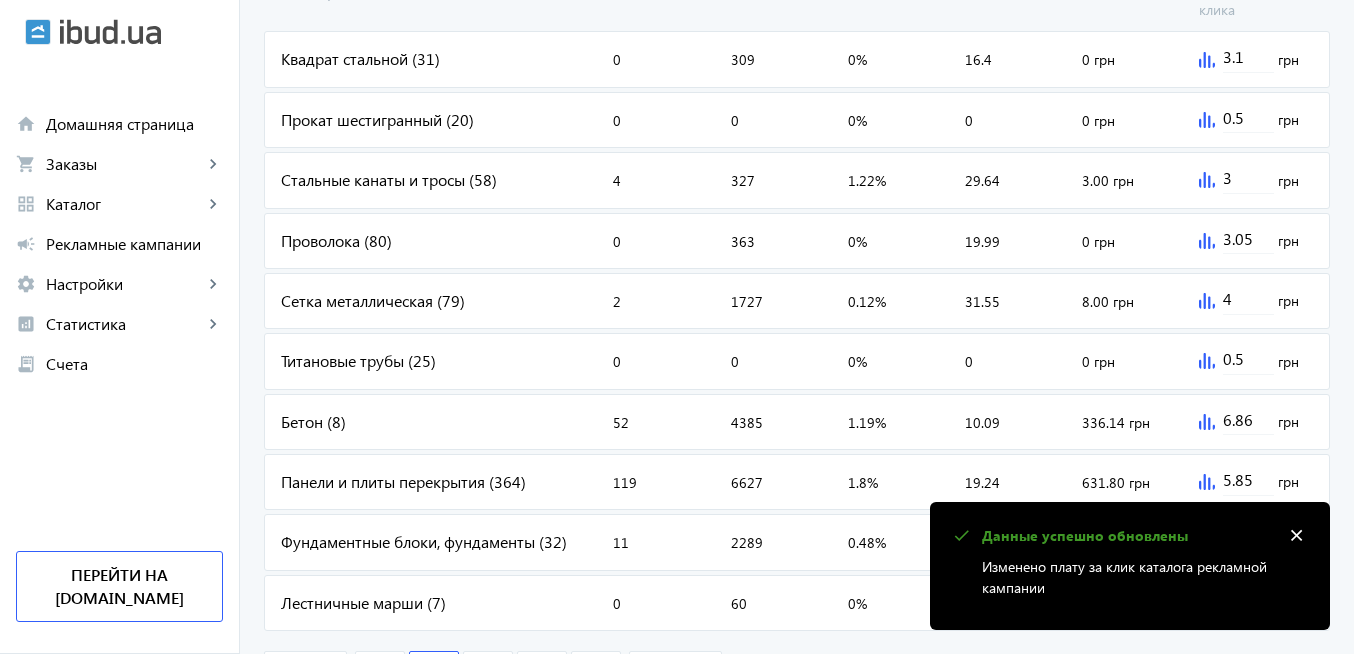 scroll, scrollTop: 963, scrollLeft: 0, axis: vertical 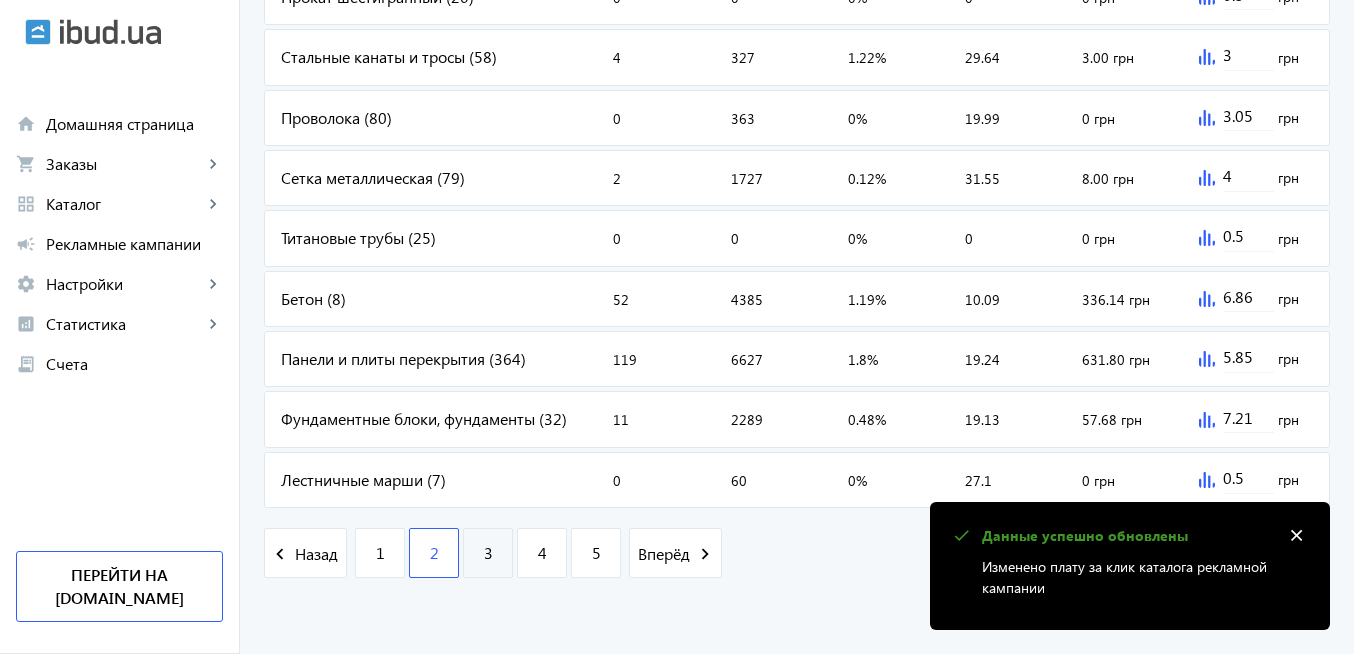 click on "3" 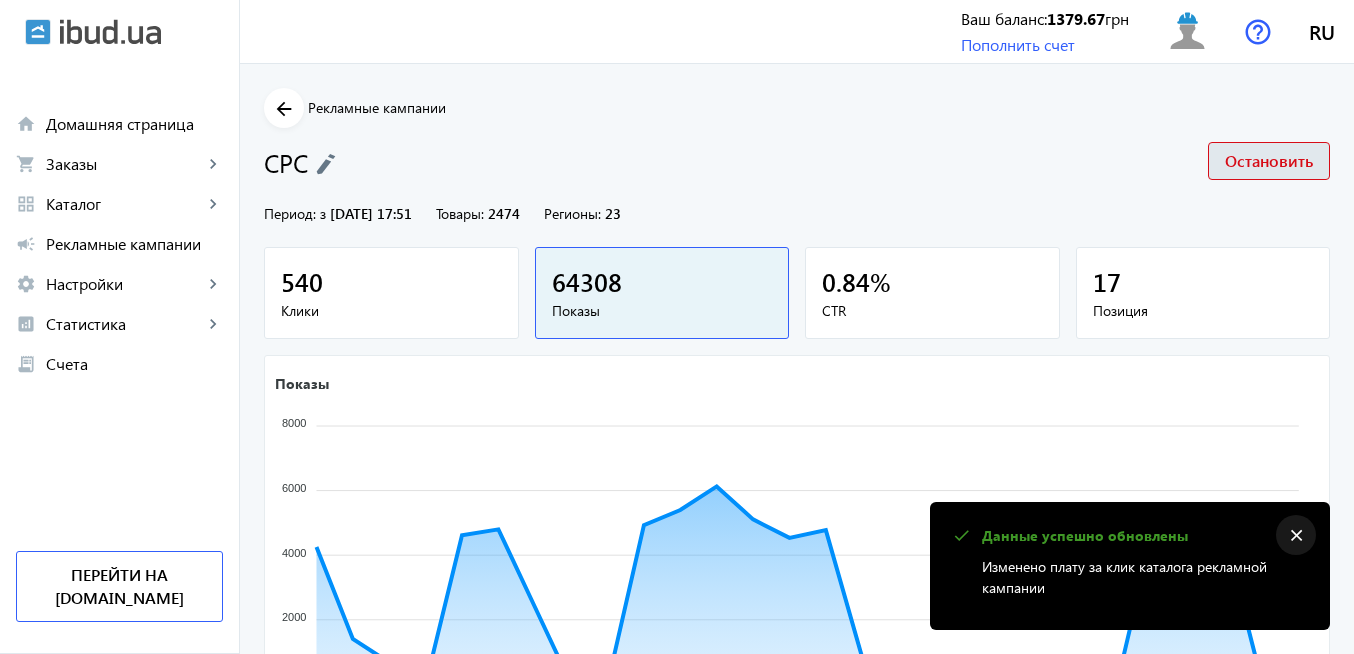 click on "close" at bounding box center (1296, 536) 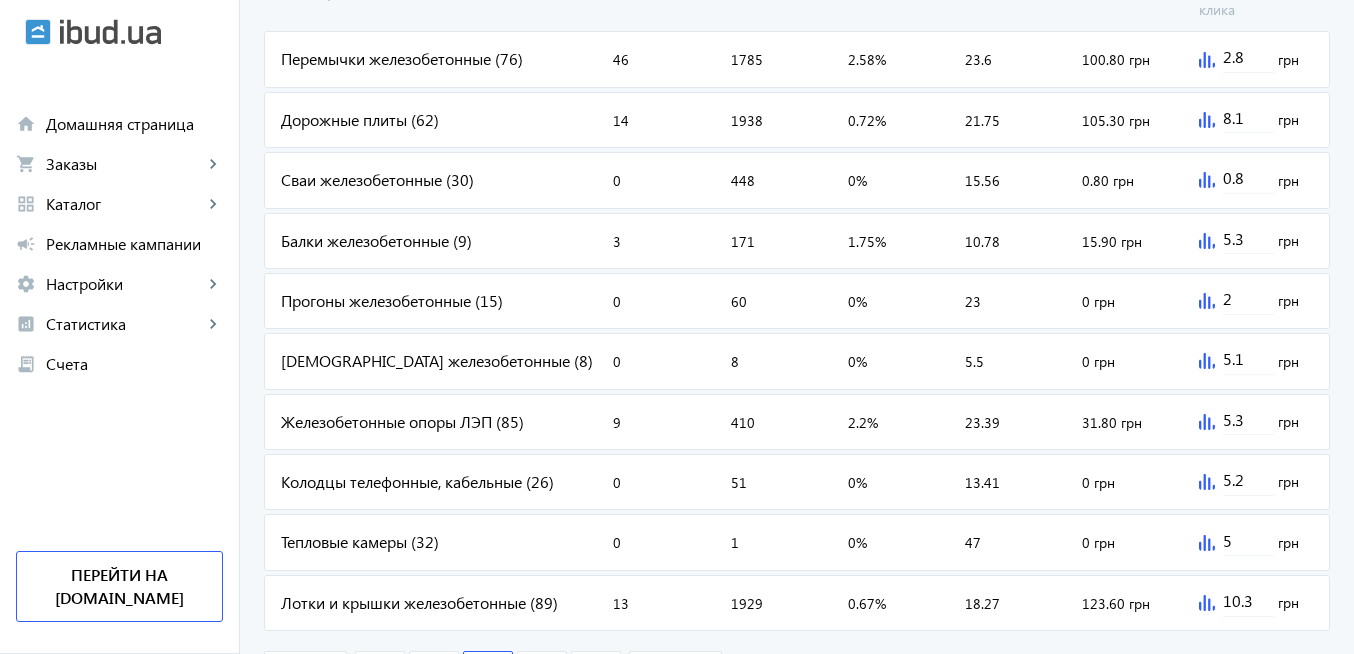 scroll, scrollTop: 960, scrollLeft: 0, axis: vertical 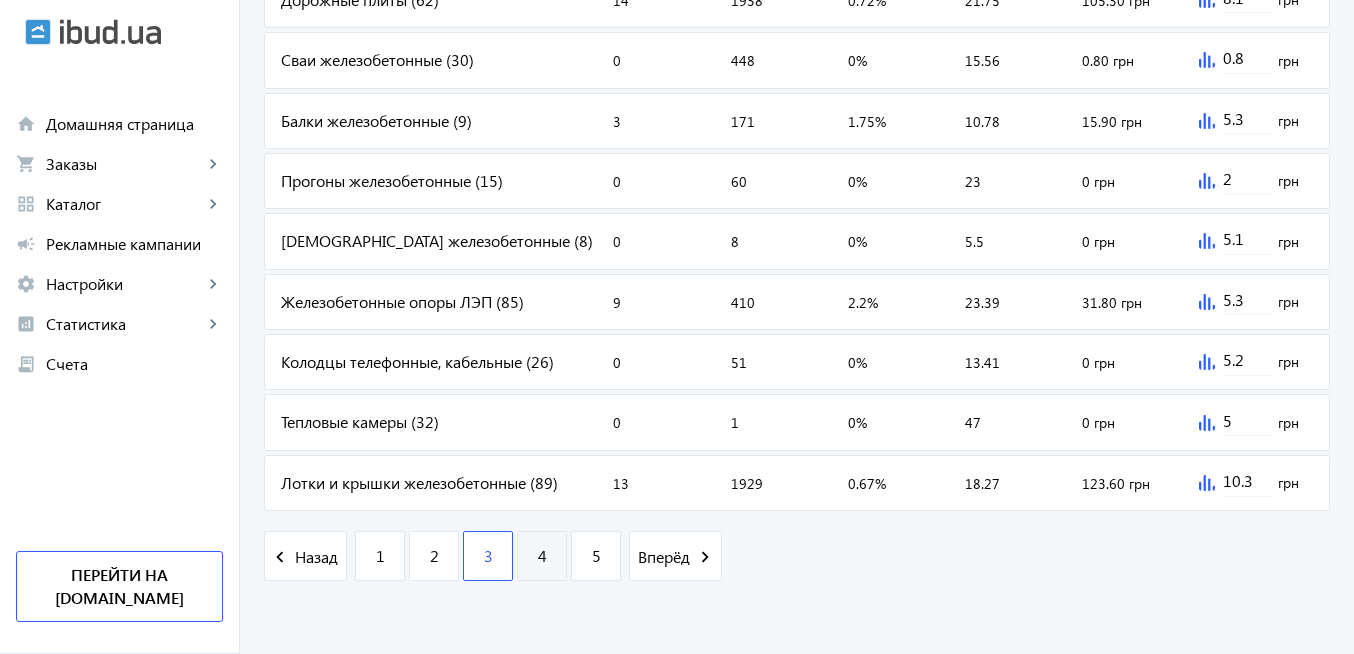 click on "4" 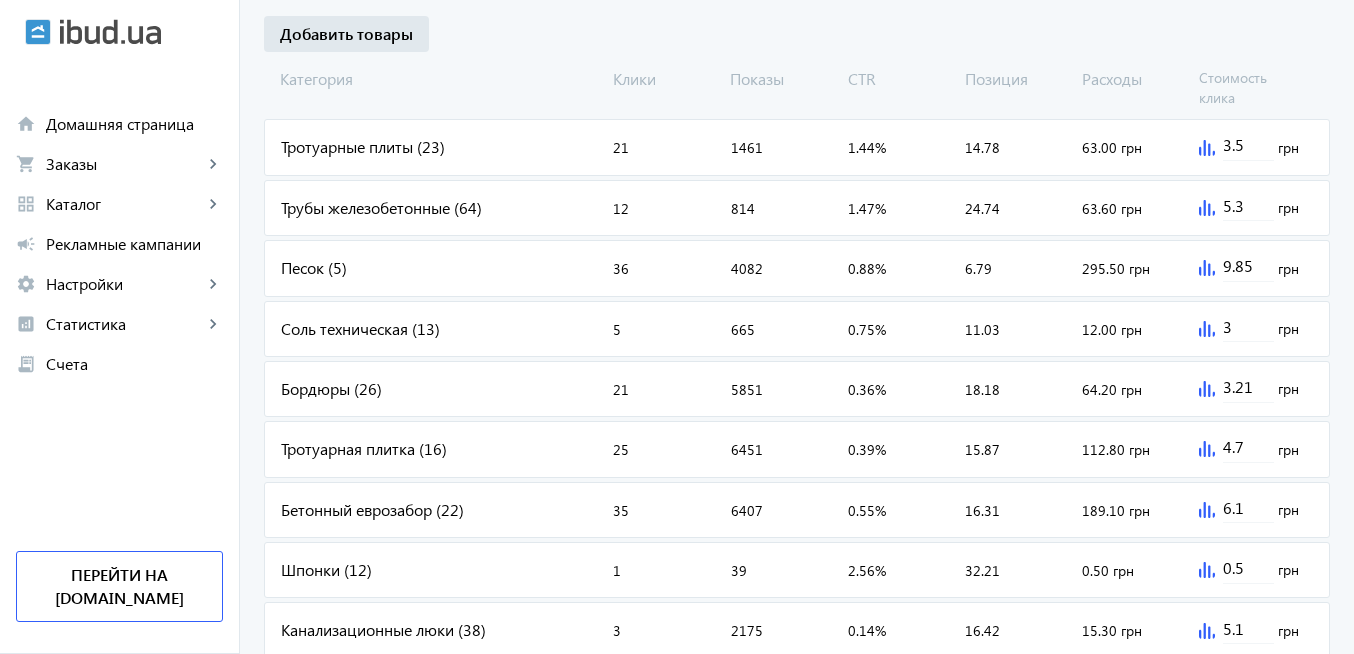 scroll, scrollTop: 960, scrollLeft: 0, axis: vertical 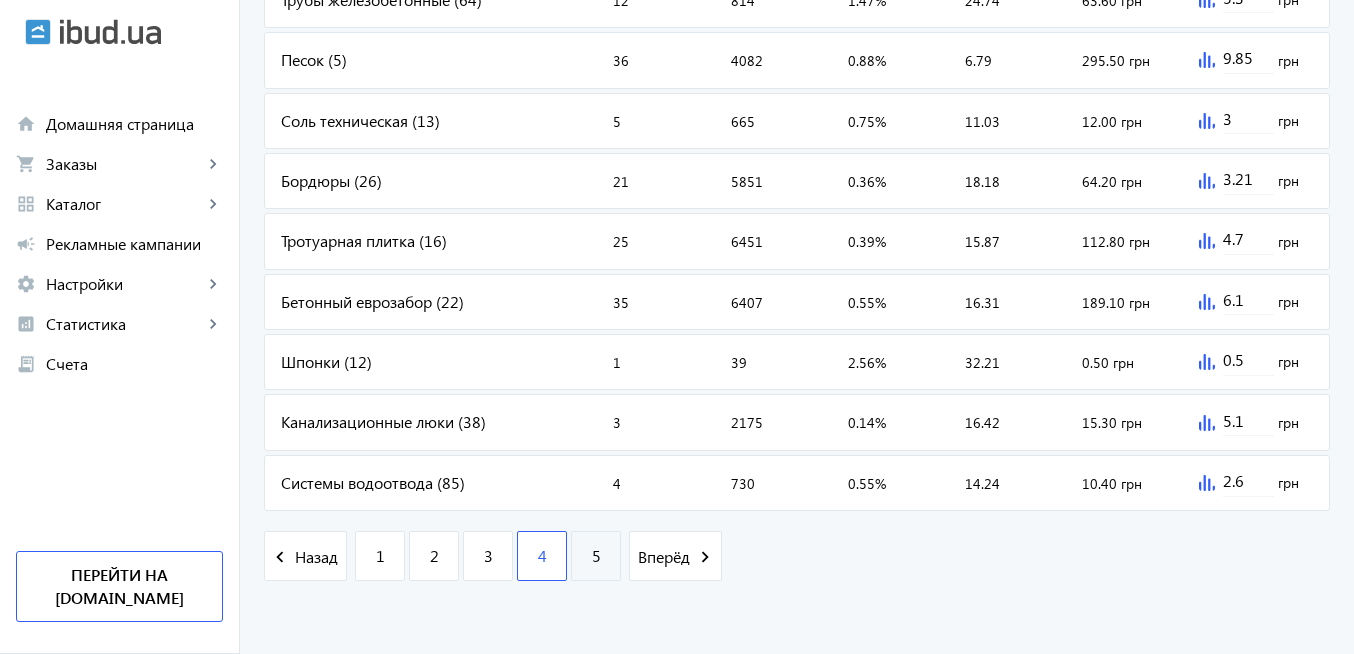 click on "5" 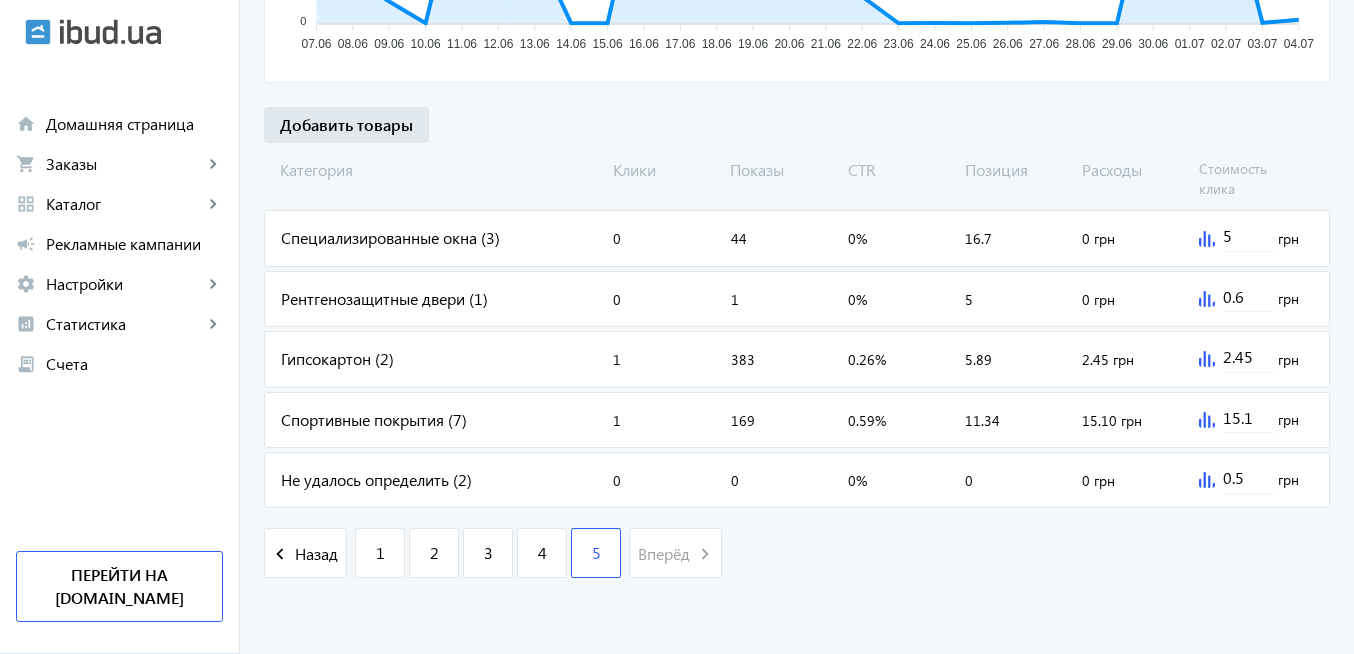 scroll, scrollTop: 0, scrollLeft: 0, axis: both 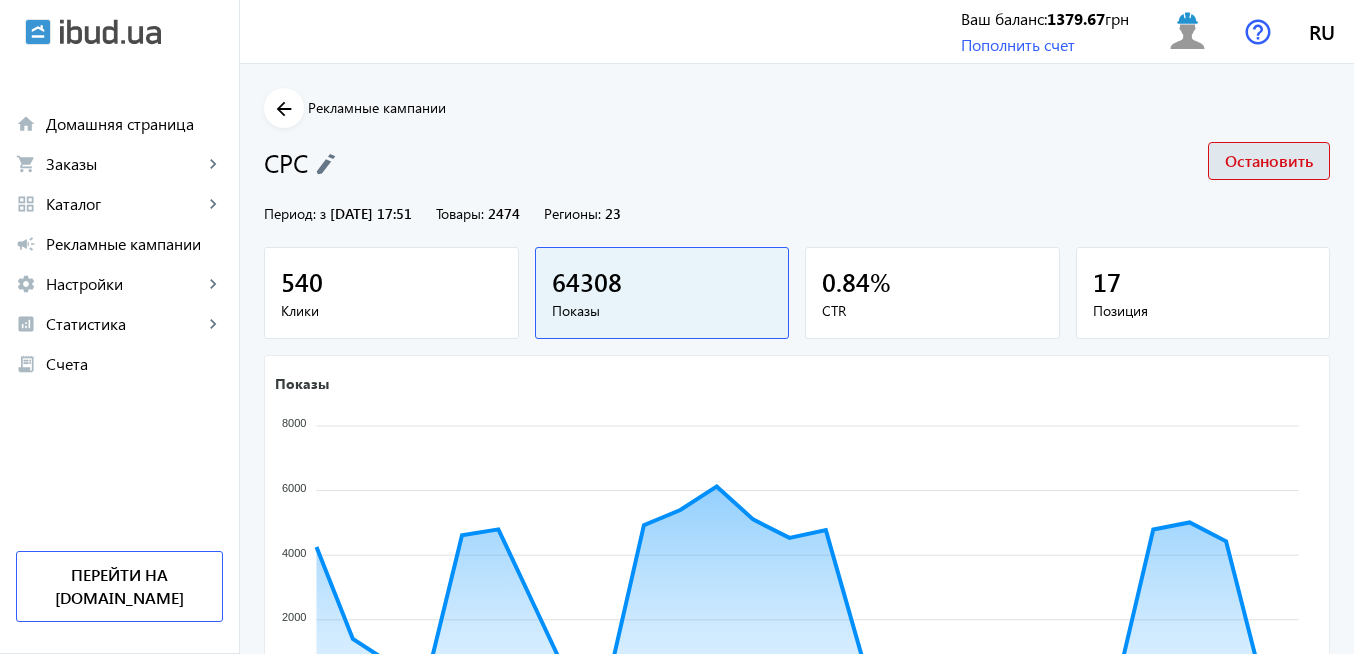 click 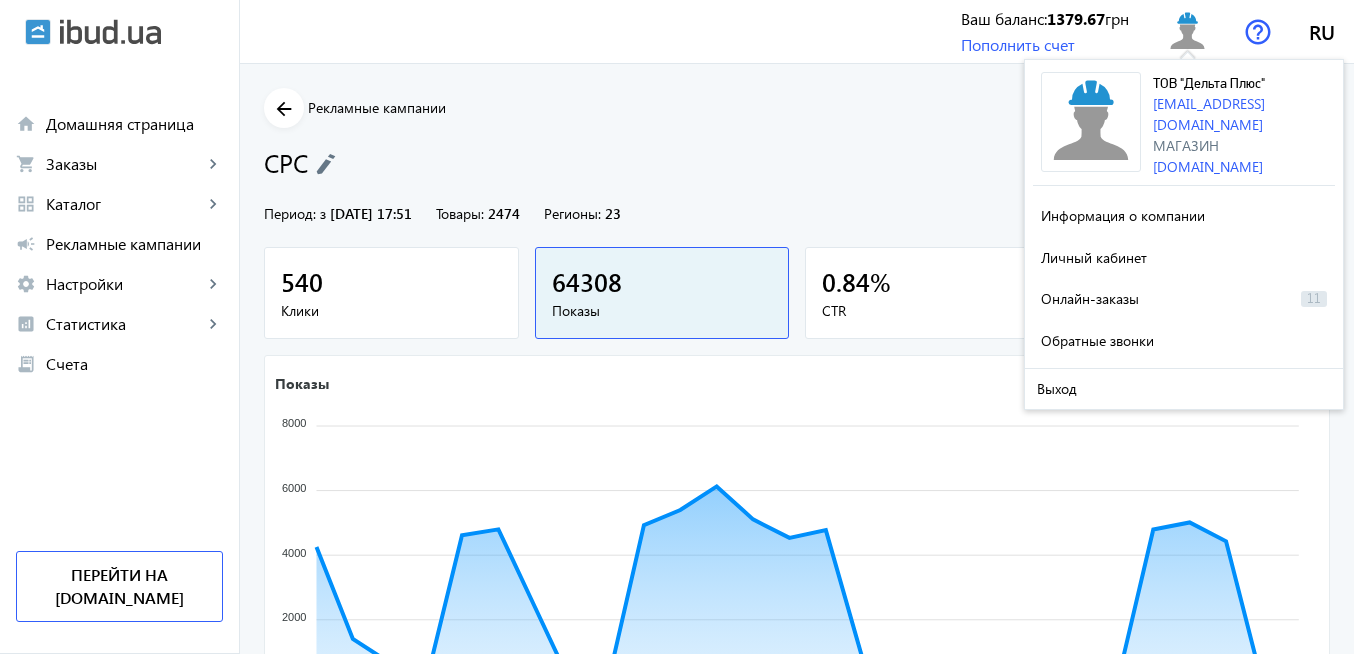 click on "Выход" 